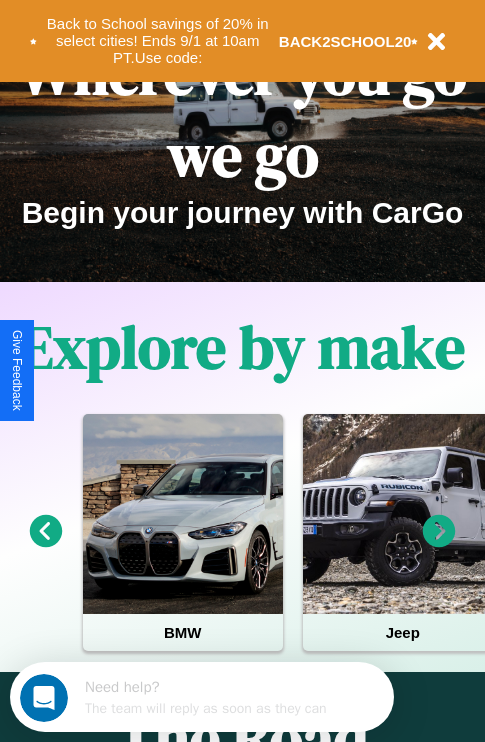 scroll, scrollTop: 308, scrollLeft: 0, axis: vertical 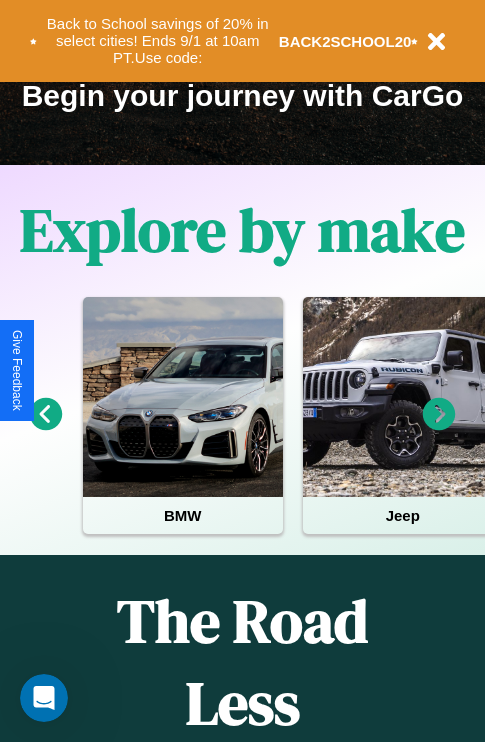 click 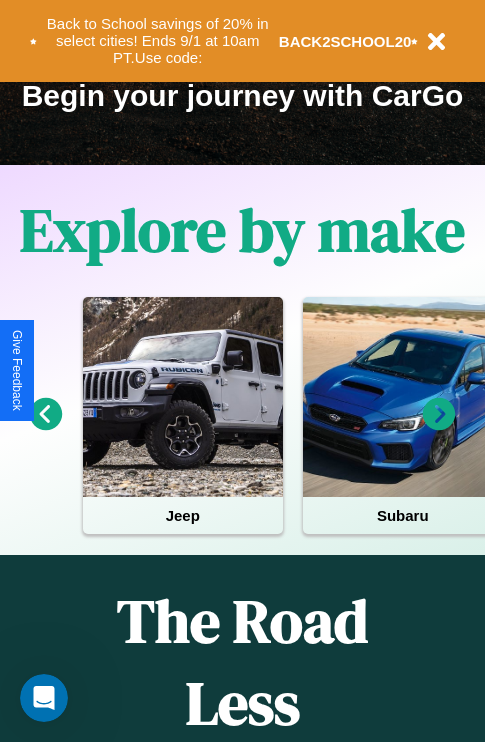click 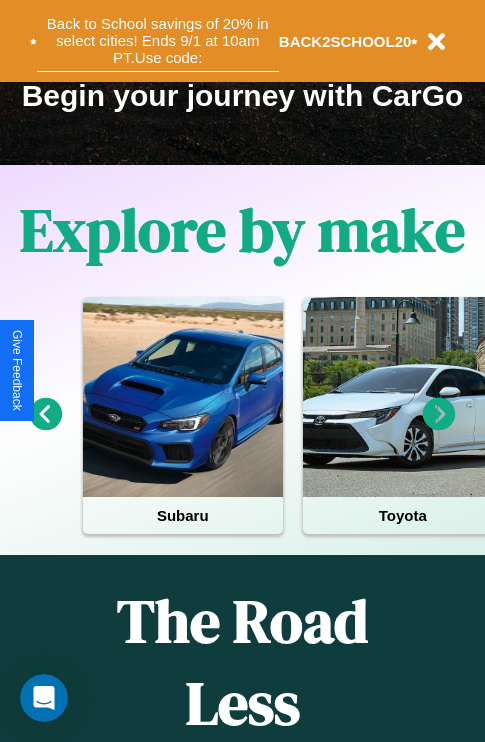 click on "Back to School savings of 20% in select cities! Ends 9/1 at 10am PT.  Use code:" at bounding box center [158, 41] 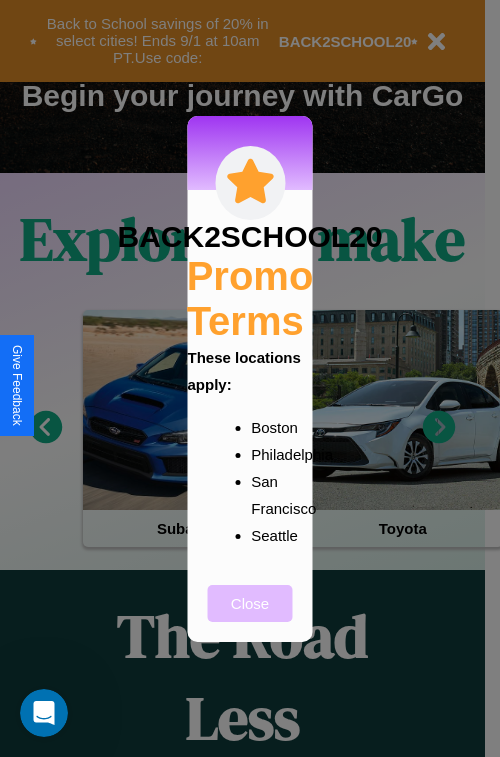 click on "Close" at bounding box center [250, 603] 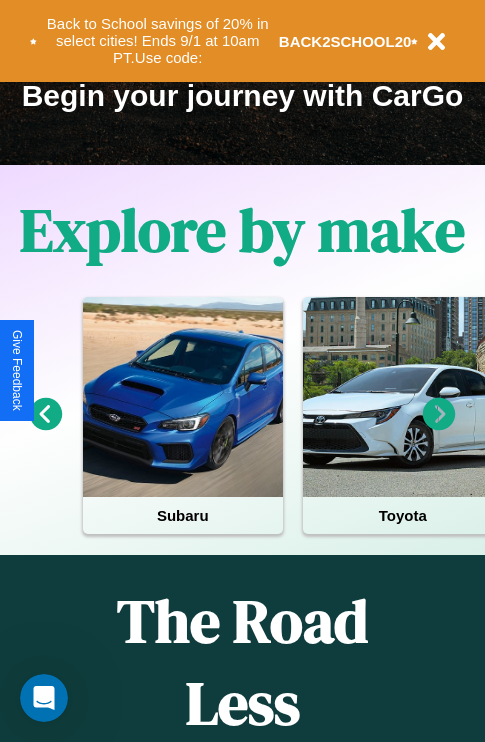 click 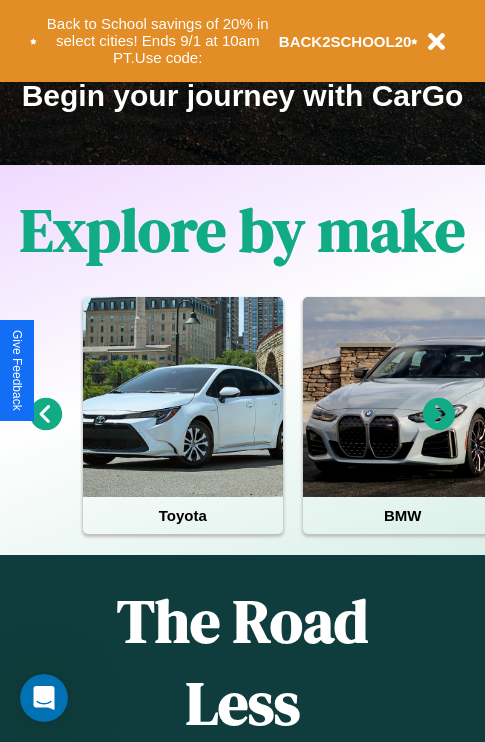 click 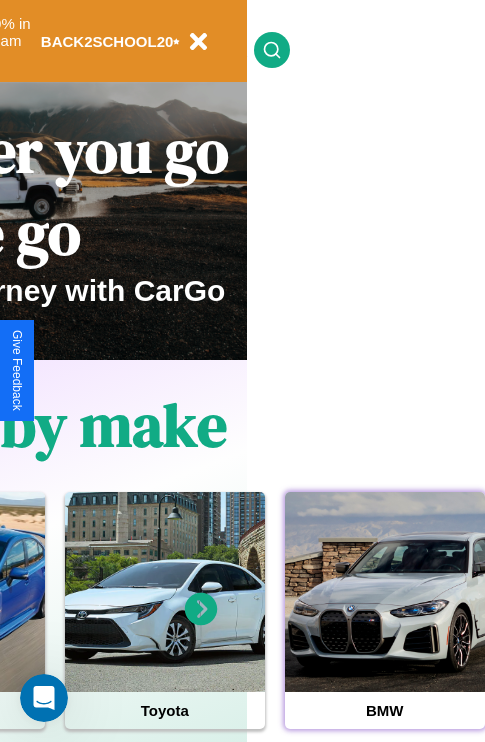 click at bounding box center (385, 592) 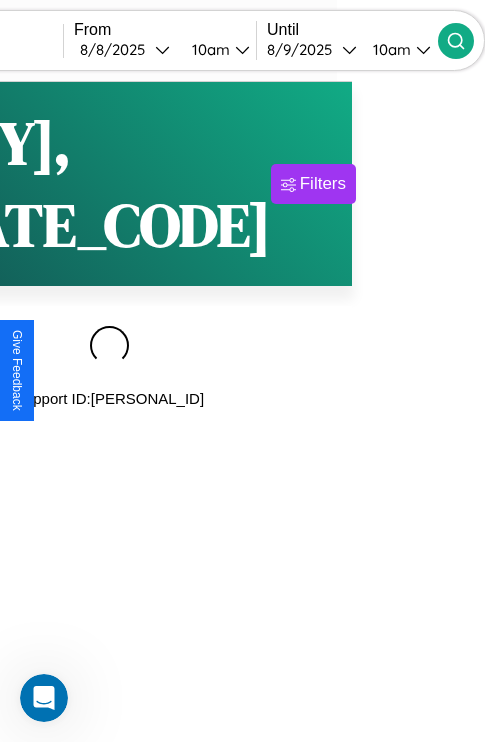 scroll, scrollTop: 0, scrollLeft: 0, axis: both 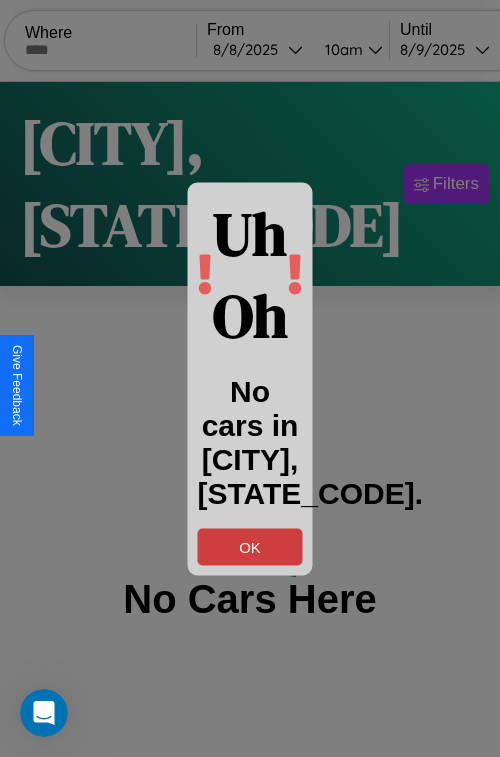 click on "OK" at bounding box center [250, 546] 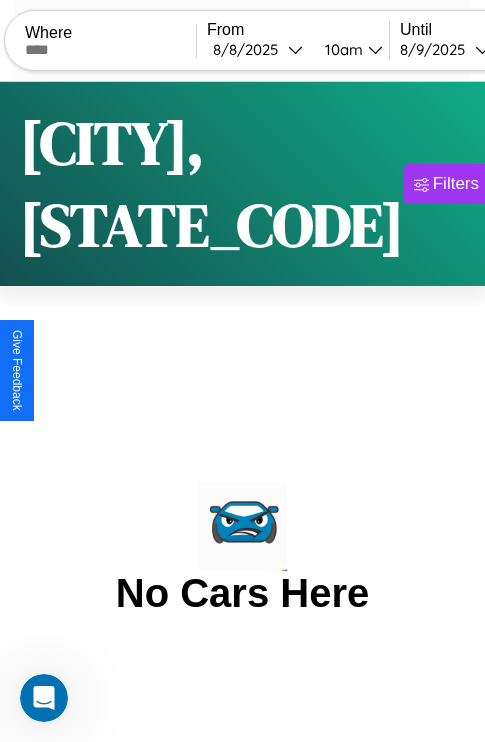 click at bounding box center (110, 50) 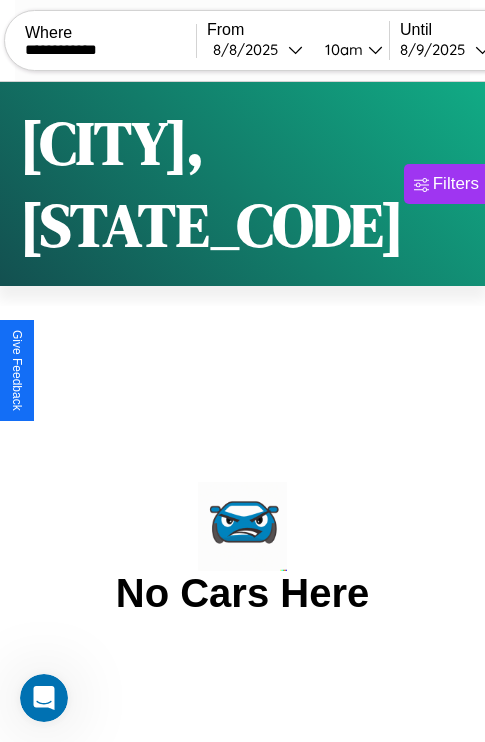 type on "**********" 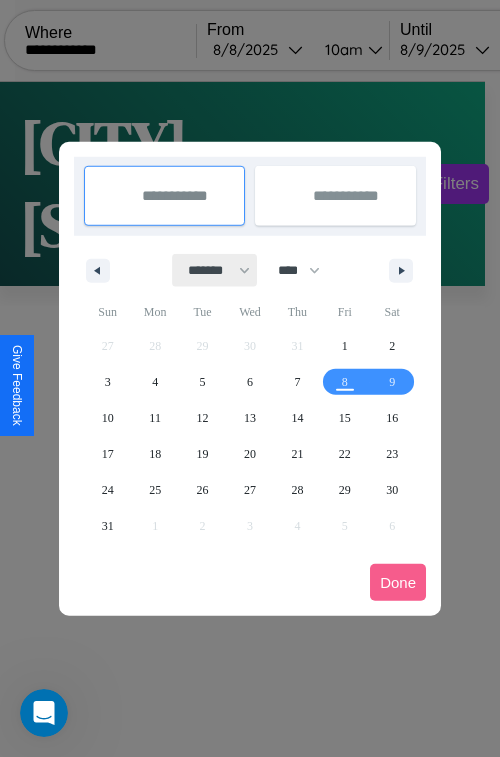 click on "******* ******** ***** ***** *** **** **** ****** ********* ******* ******** ********" at bounding box center (215, 270) 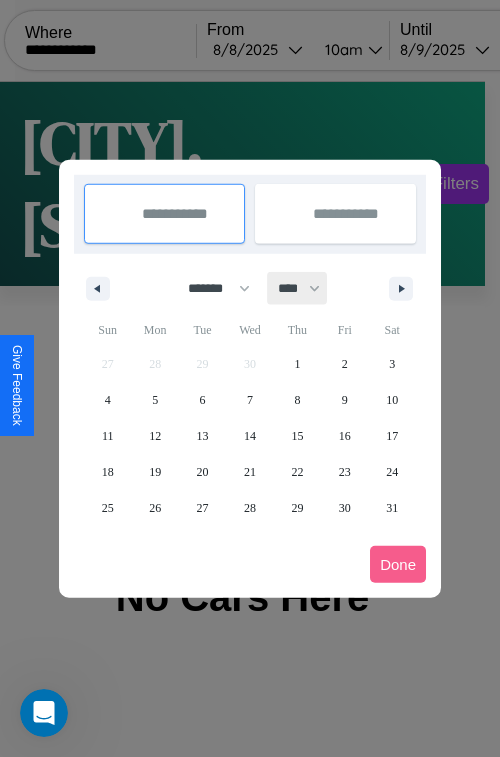 click on "**** **** **** **** **** **** **** **** **** **** **** **** **** **** **** **** **** **** **** **** **** **** **** **** **** **** **** **** **** **** **** **** **** **** **** **** **** **** **** **** **** **** **** **** **** **** **** **** **** **** **** **** **** **** **** **** **** **** **** **** **** **** **** **** **** **** **** **** **** **** **** **** **** **** **** **** **** **** **** **** **** **** **** **** **** **** **** **** **** **** **** **** **** **** **** **** **** **** **** **** **** **** **** **** **** **** **** **** **** **** **** **** **** **** **** **** **** **** **** **** ****" at bounding box center (298, 288) 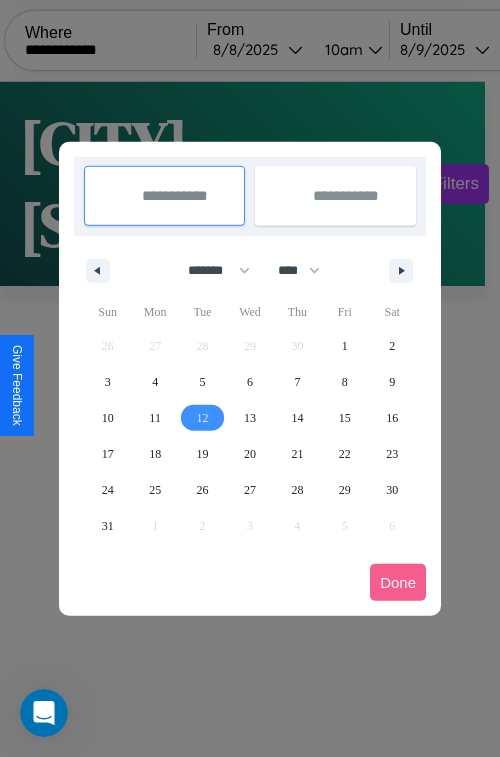 click on "12" at bounding box center (203, 418) 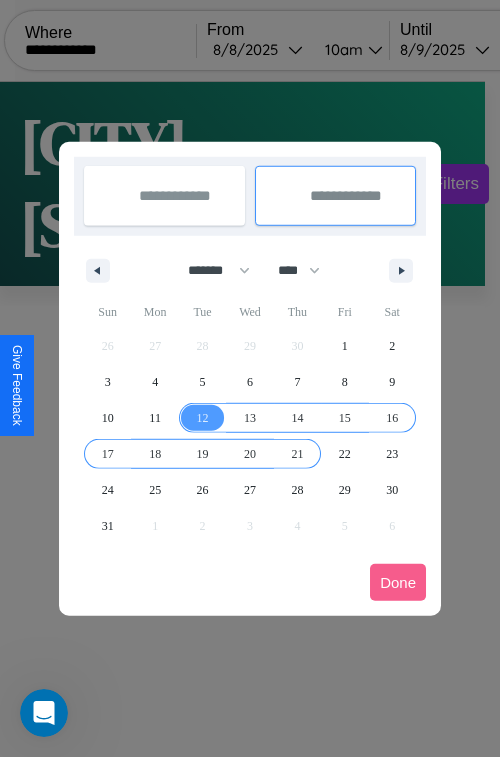 click on "21" at bounding box center [297, 454] 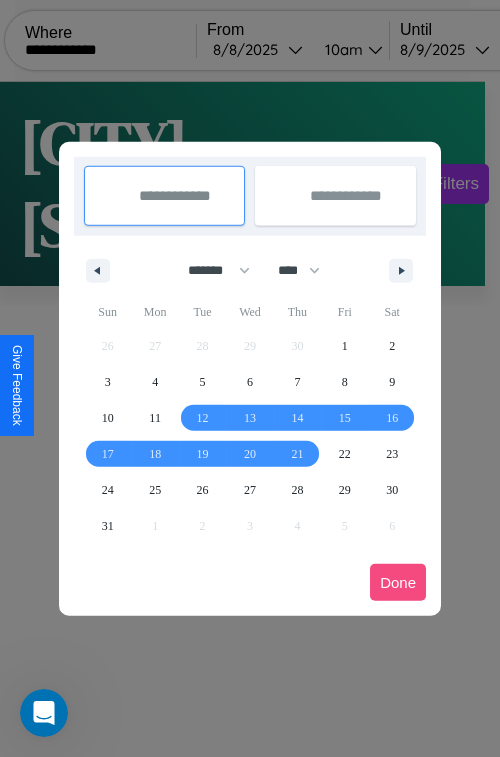 click on "Done" at bounding box center [398, 582] 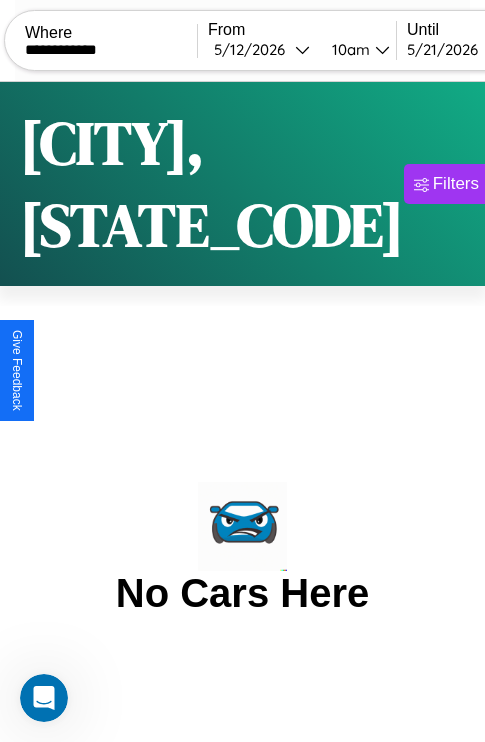 click on "10am" at bounding box center [348, 49] 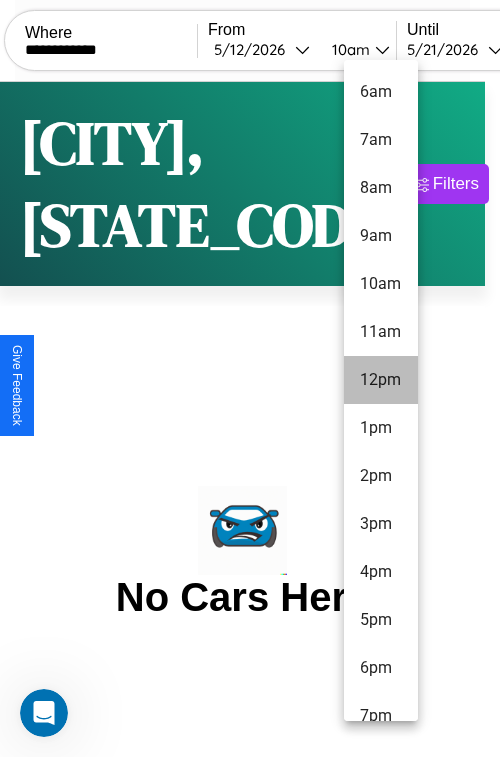 click on "12pm" at bounding box center (381, 380) 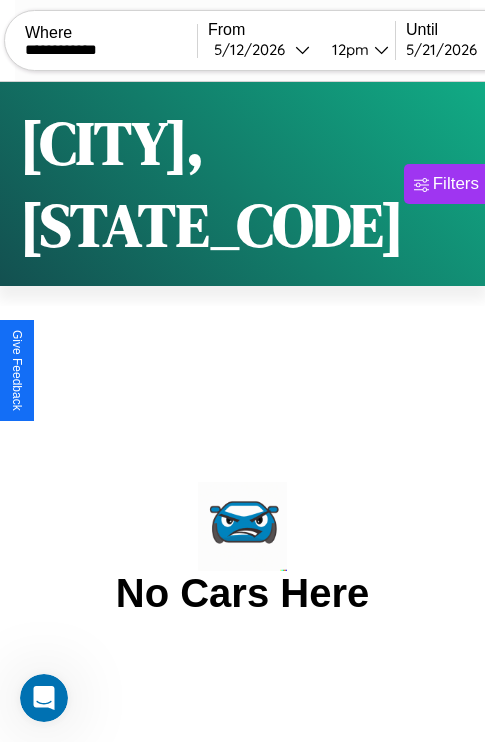 scroll, scrollTop: 0, scrollLeft: 111, axis: horizontal 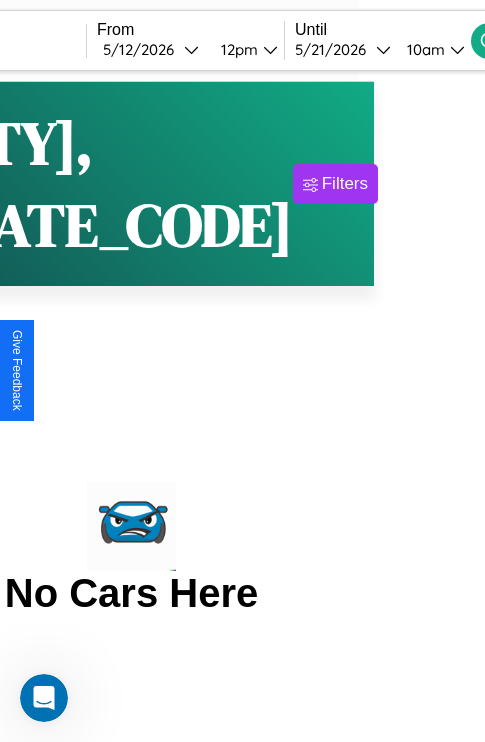 click on "10am" at bounding box center [423, 49] 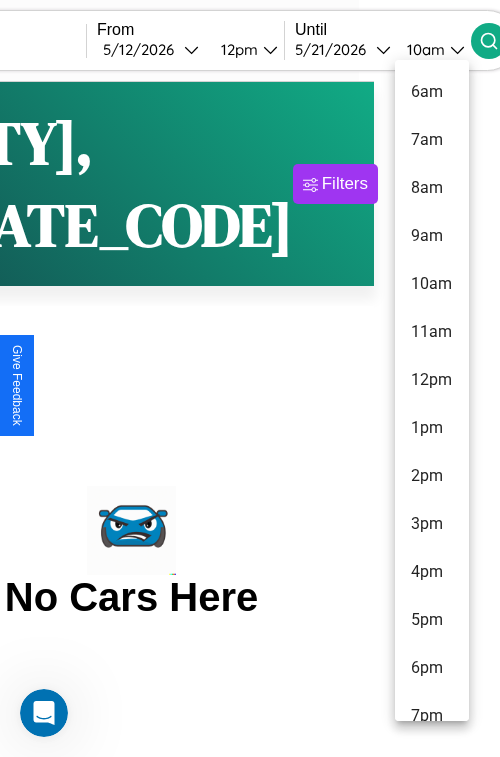 click on "3pm" at bounding box center (432, 524) 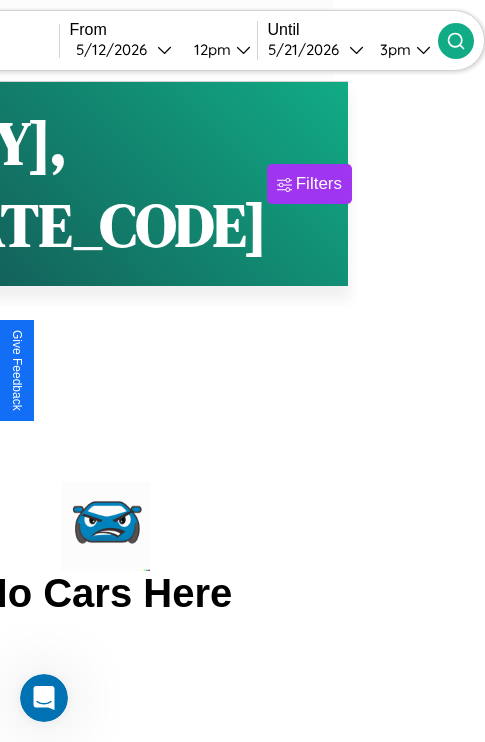 click 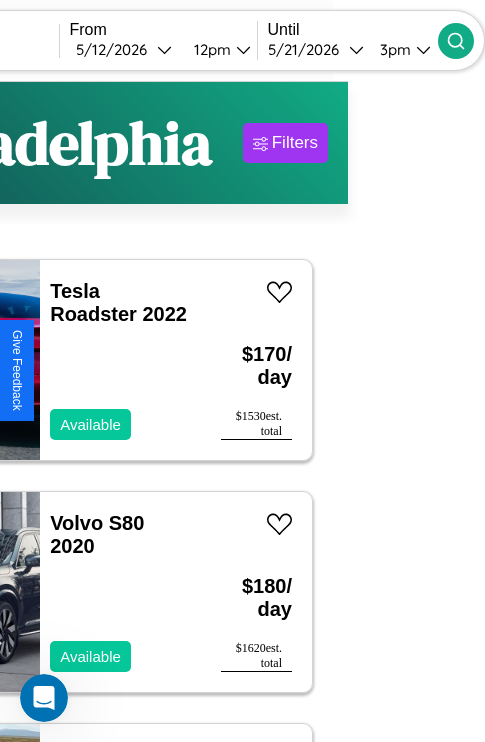 scroll, scrollTop: 95, scrollLeft: 35, axis: both 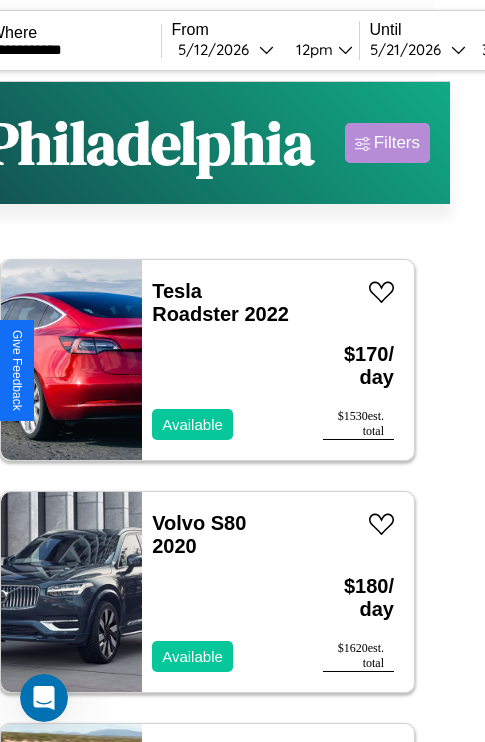 click on "Filters" at bounding box center [397, 143] 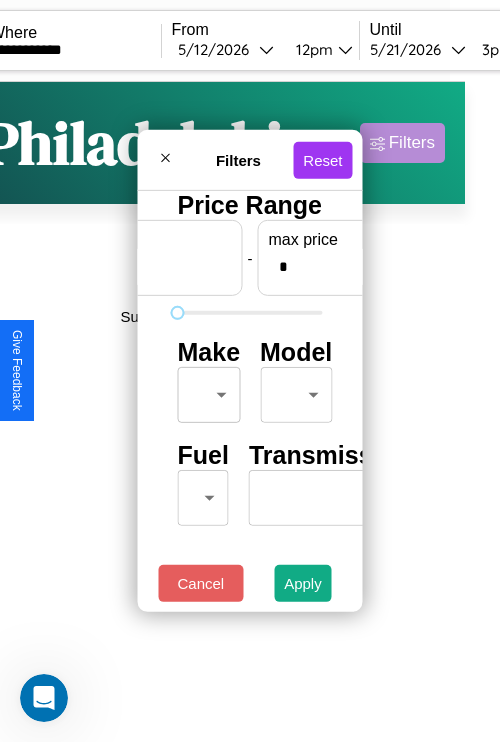 scroll, scrollTop: 0, scrollLeft: 124, axis: horizontal 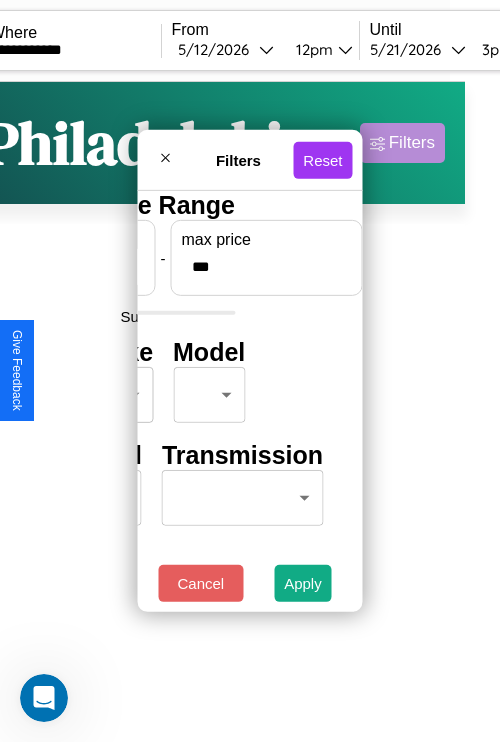type on "***" 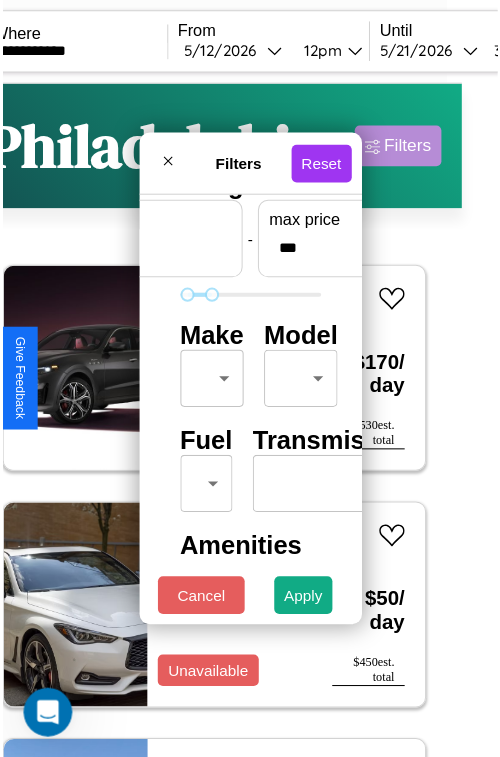 scroll, scrollTop: 59, scrollLeft: 0, axis: vertical 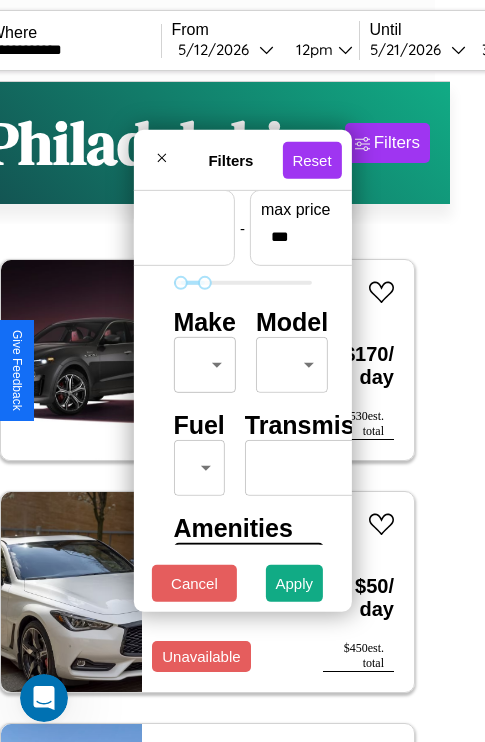 type on "**" 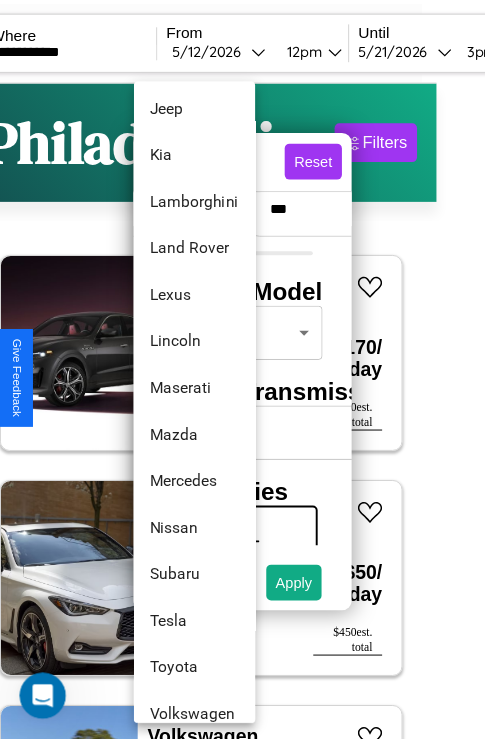 scroll, scrollTop: 1083, scrollLeft: 0, axis: vertical 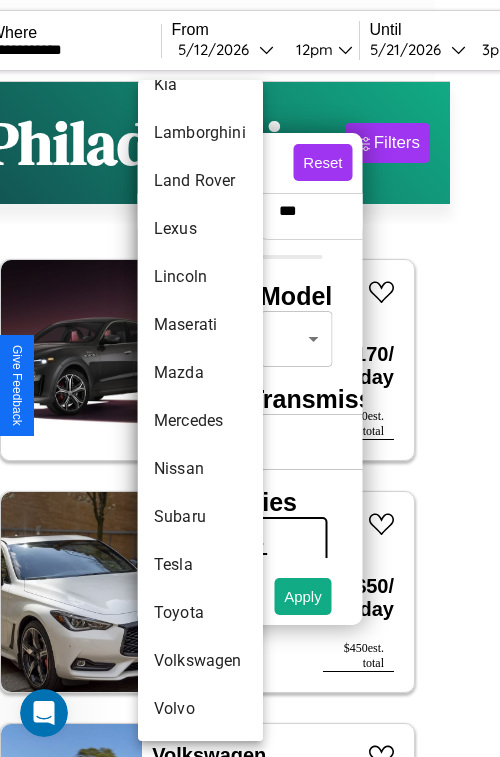 click on "Volvo" at bounding box center (200, 709) 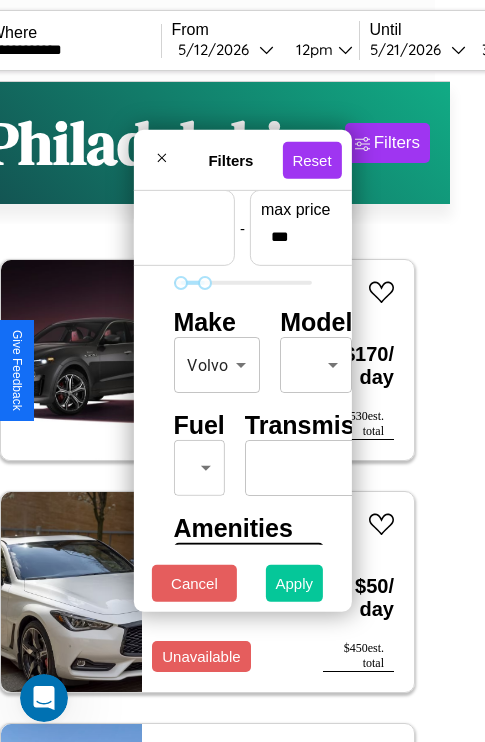click on "Apply" at bounding box center (295, 583) 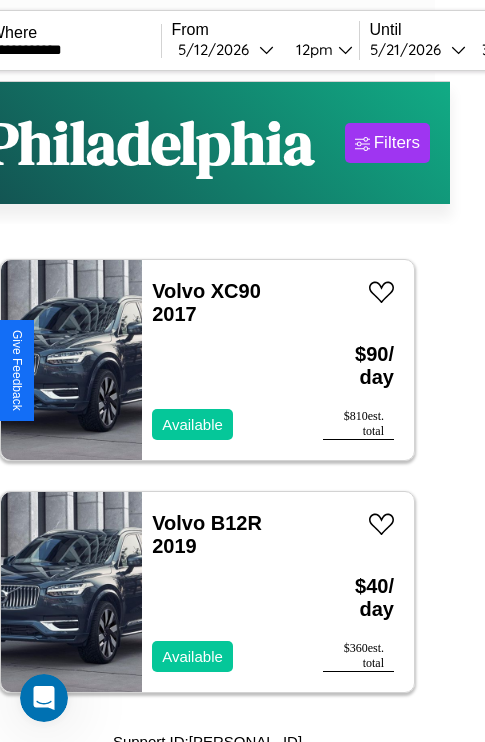 scroll, scrollTop: 13, scrollLeft: 35, axis: both 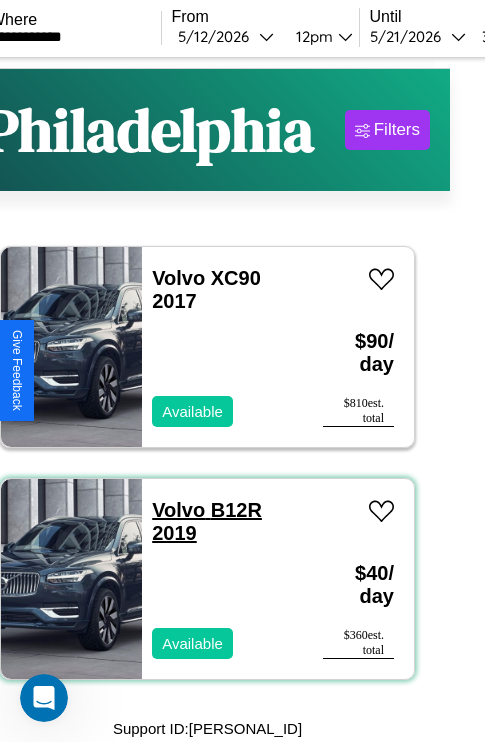 click on "Volvo   B12R   2019" at bounding box center [207, 521] 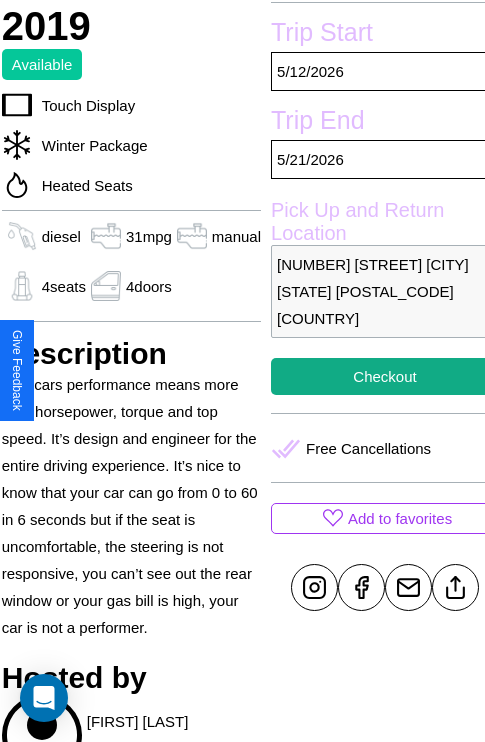 scroll, scrollTop: 465, scrollLeft: 72, axis: both 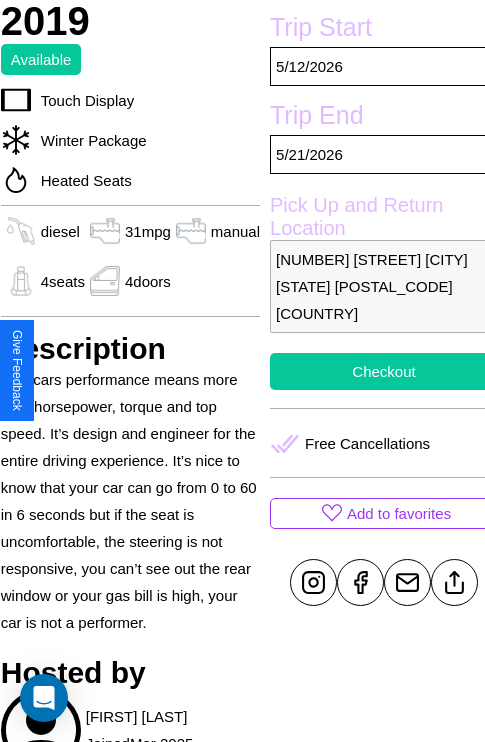 click on "Checkout" at bounding box center [384, 371] 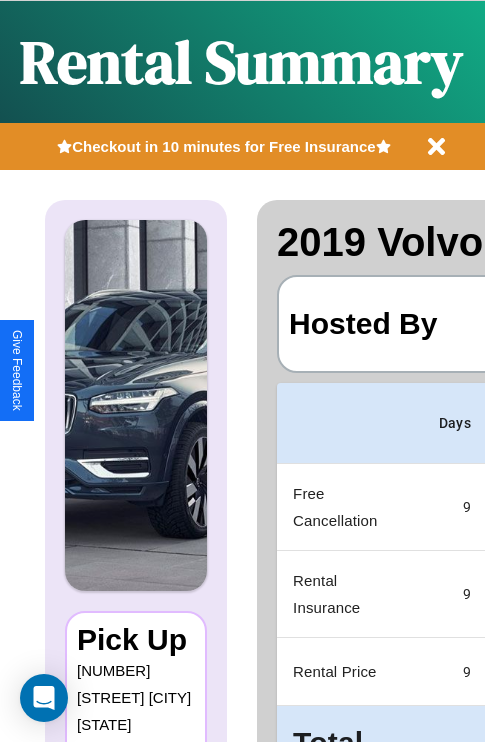 scroll, scrollTop: 0, scrollLeft: 397, axis: horizontal 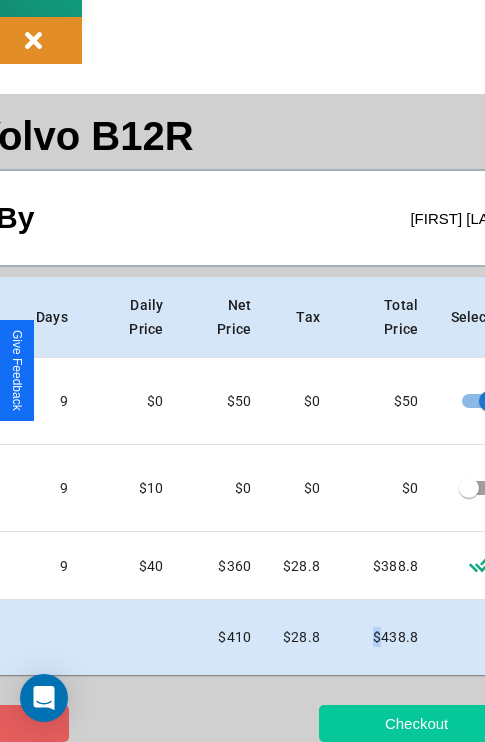 click on "Checkout" at bounding box center [416, 723] 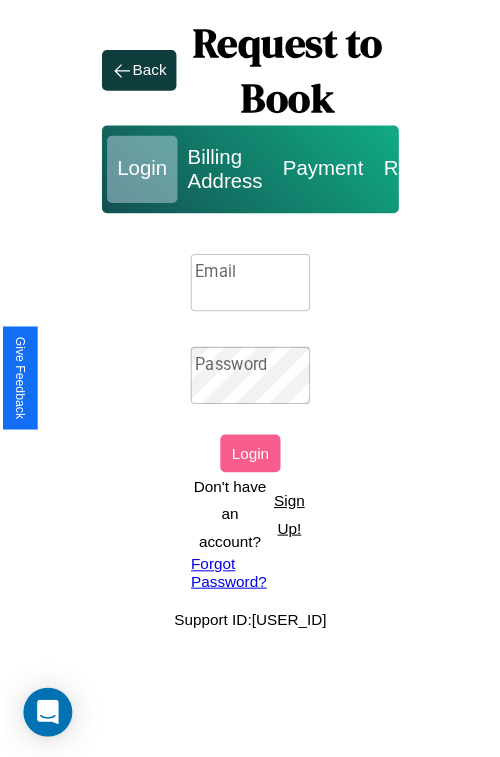 scroll, scrollTop: 0, scrollLeft: 0, axis: both 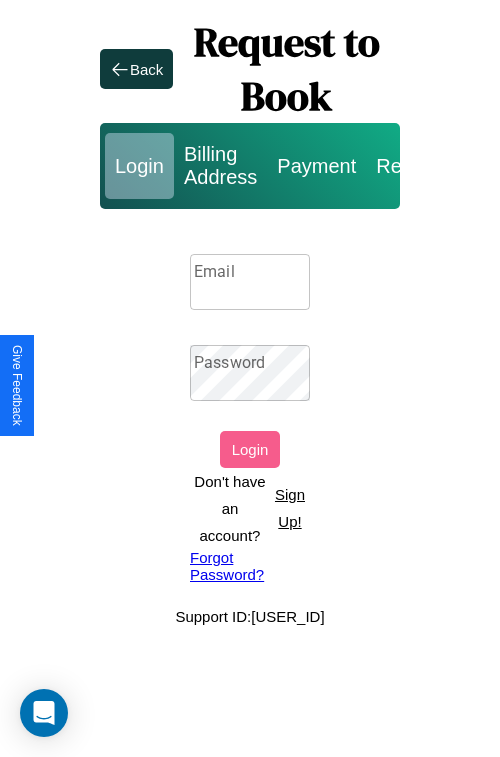 click on "Sign Up!" at bounding box center (290, 508) 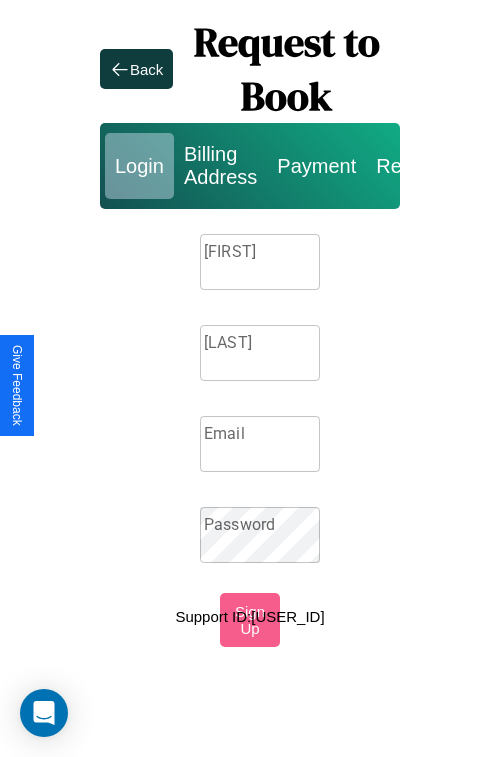 click on "Firstname" at bounding box center [260, 262] 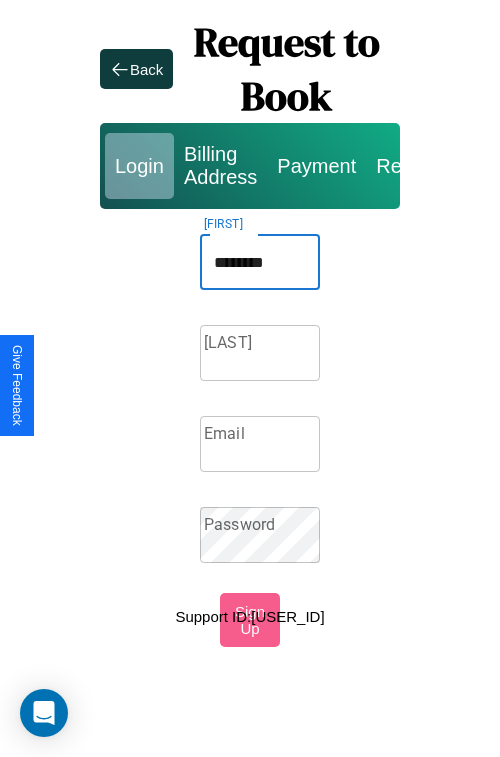 type on "********" 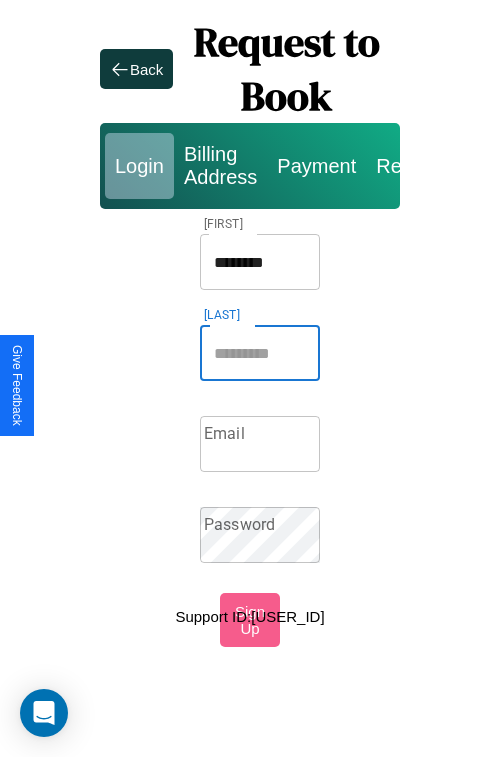 click on "Lastname" at bounding box center [260, 353] 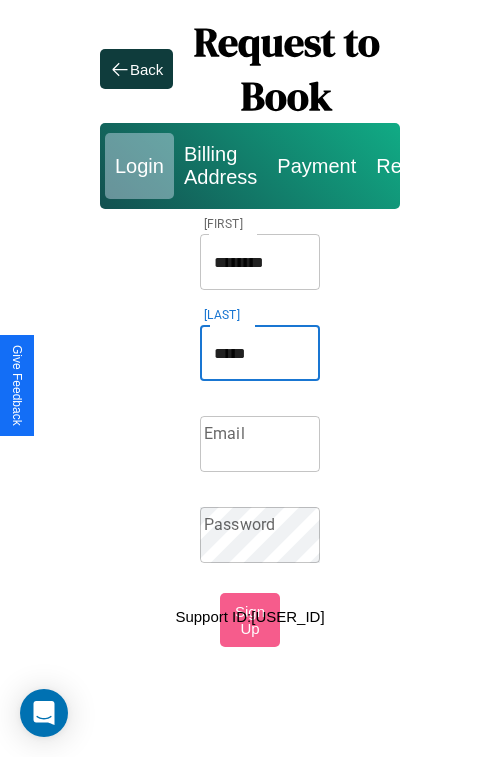 type on "*****" 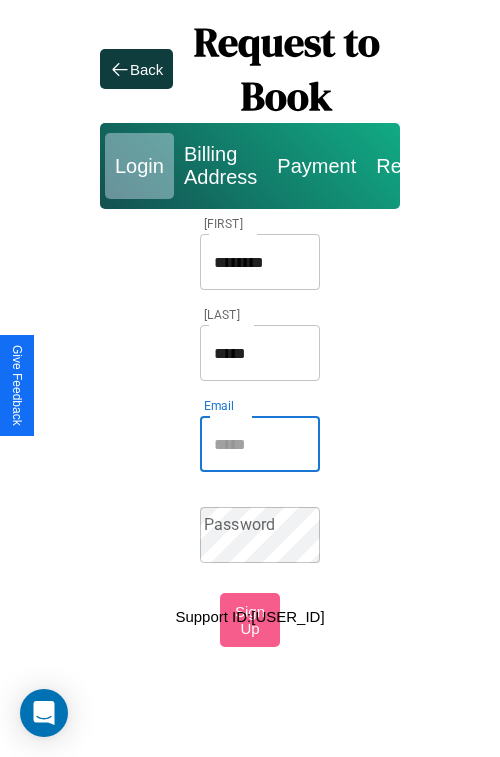 click on "Email" at bounding box center [260, 444] 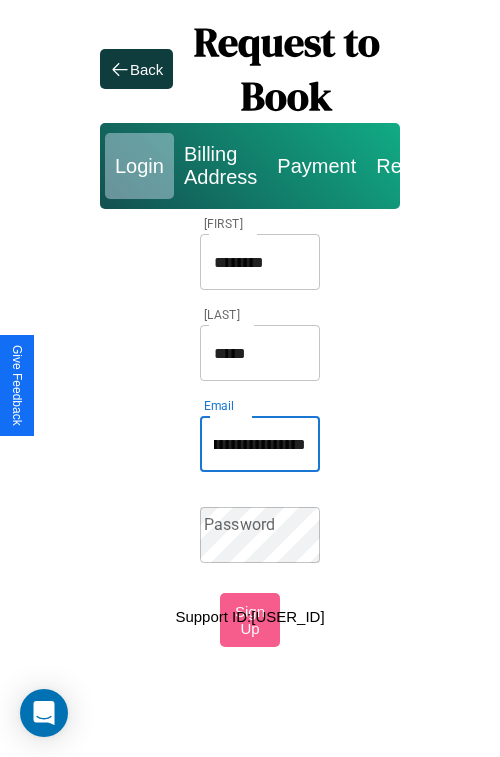 scroll, scrollTop: 0, scrollLeft: 118, axis: horizontal 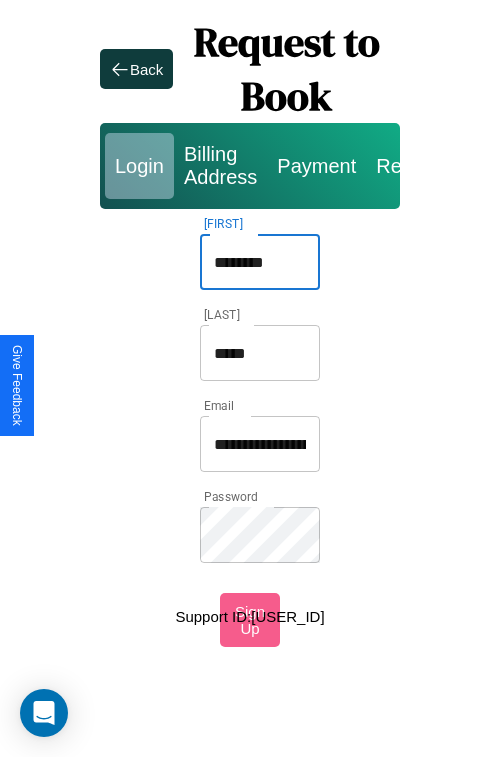 click on "********" at bounding box center (260, 262) 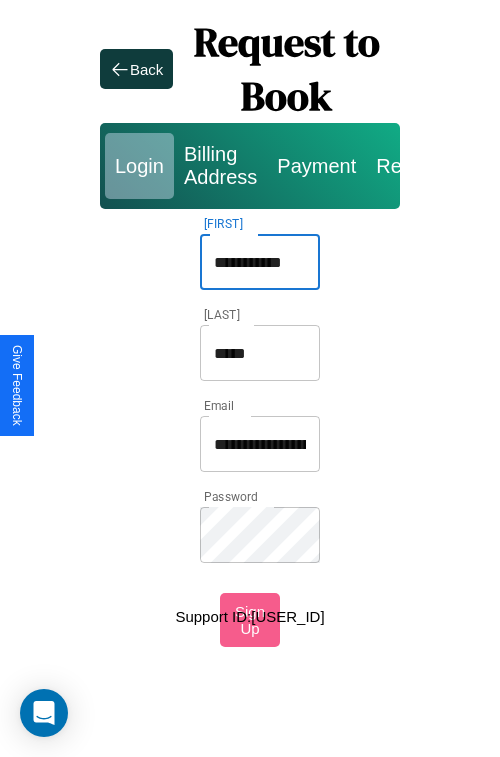 type on "**********" 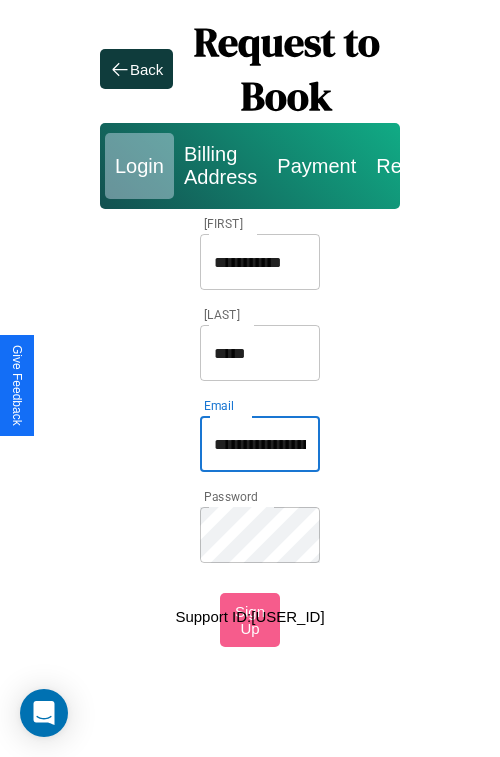 type on "**********" 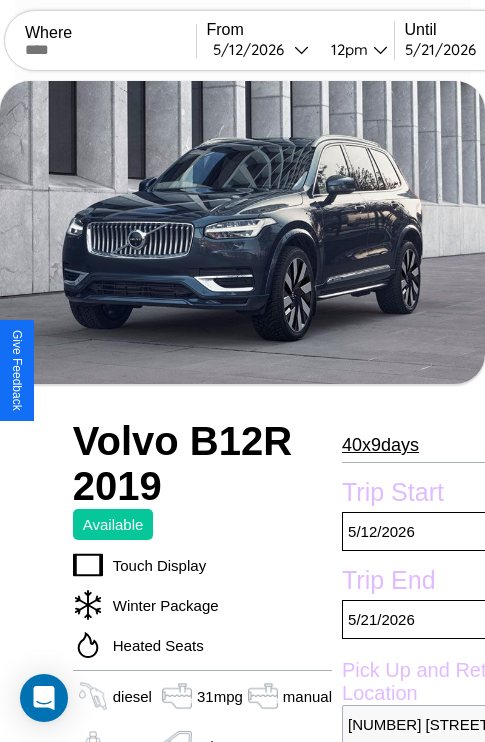 scroll, scrollTop: 343, scrollLeft: 53, axis: both 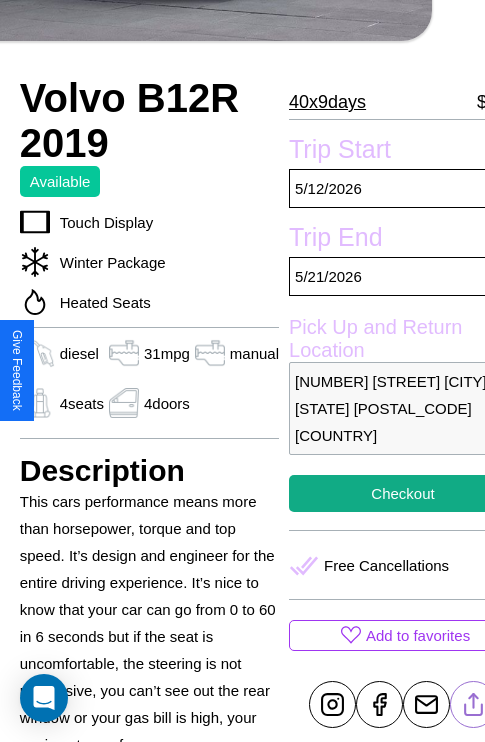 click 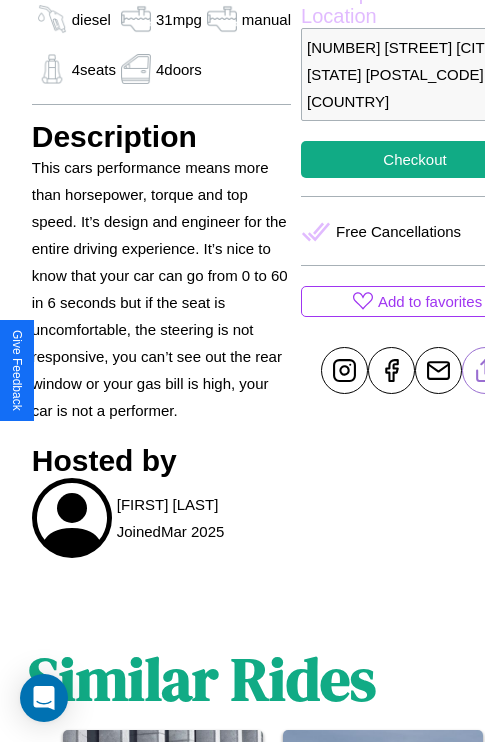 scroll, scrollTop: 969, scrollLeft: 30, axis: both 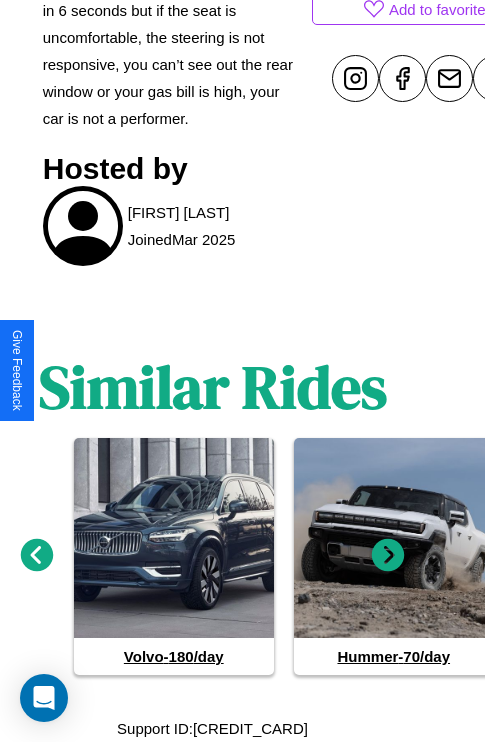 click 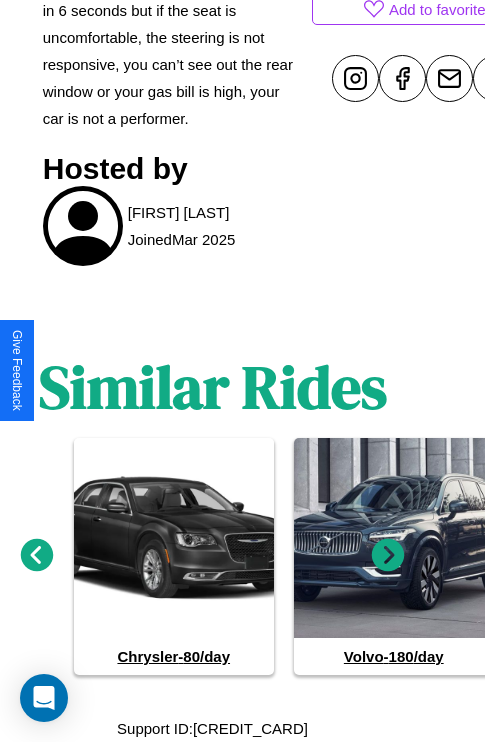 click 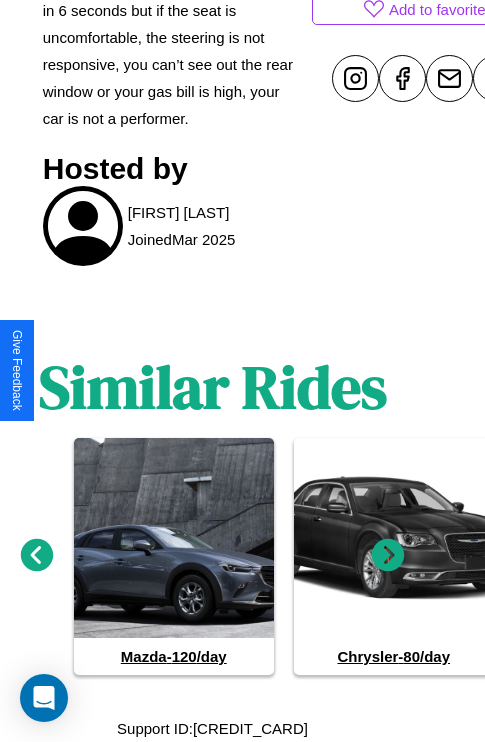 click 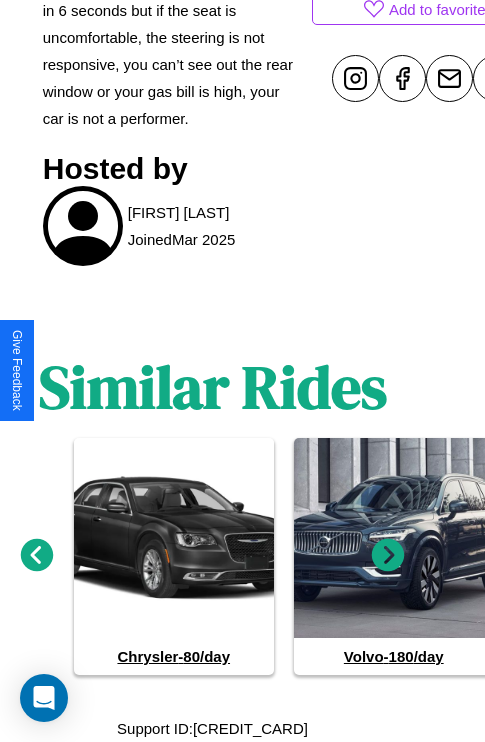 click 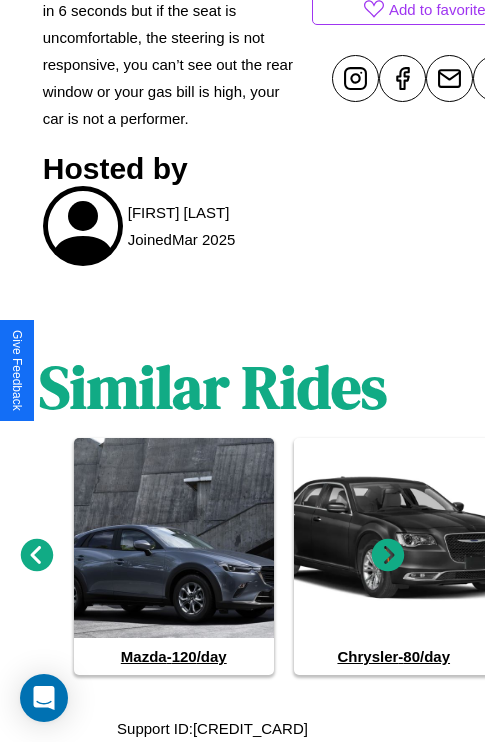 click 